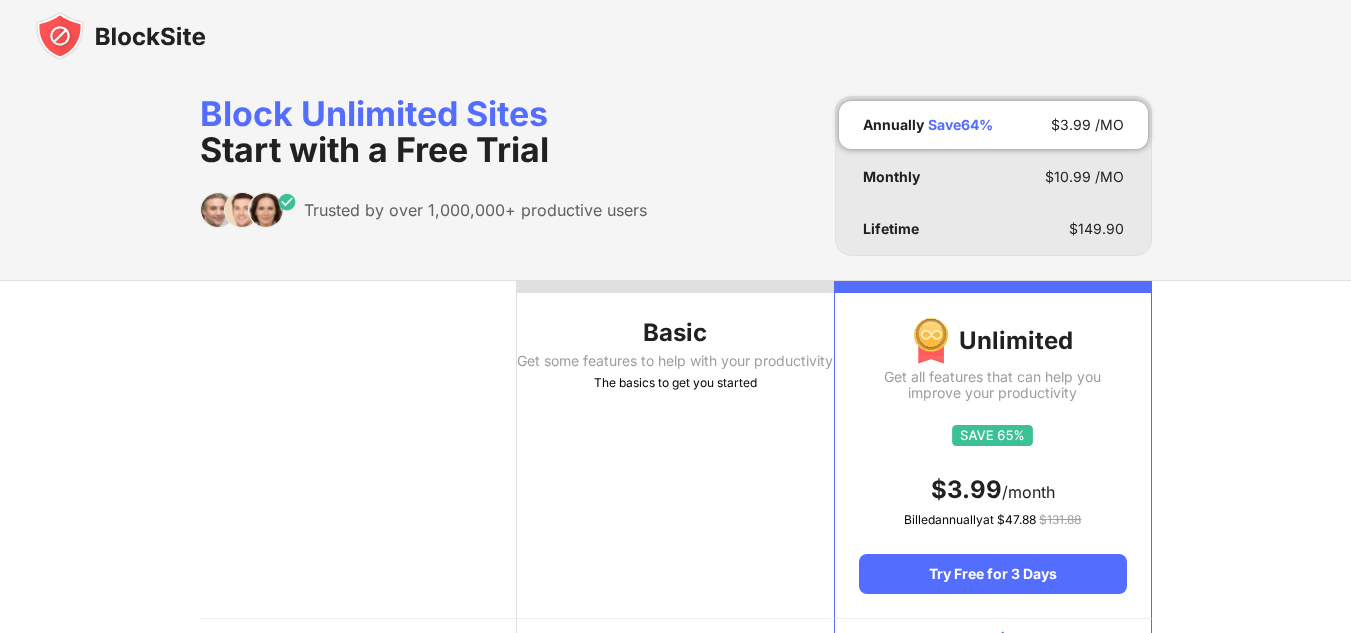 scroll, scrollTop: 0, scrollLeft: 0, axis: both 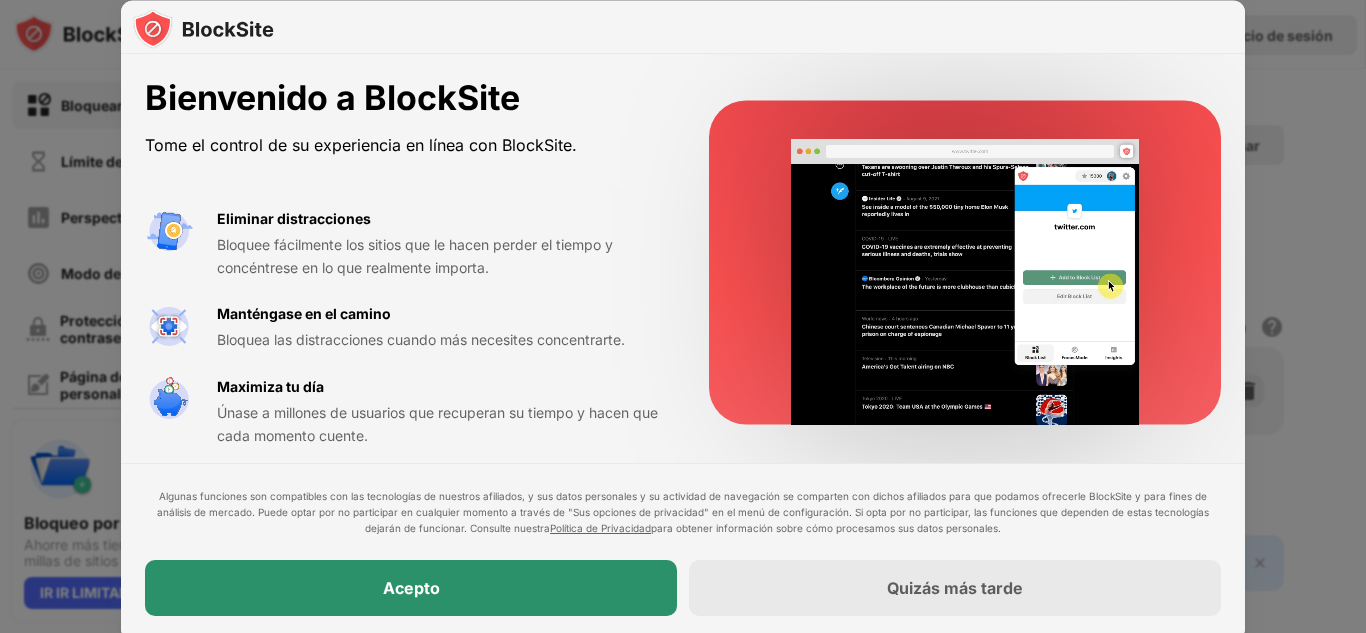 click on "Acepto" at bounding box center [411, 588] 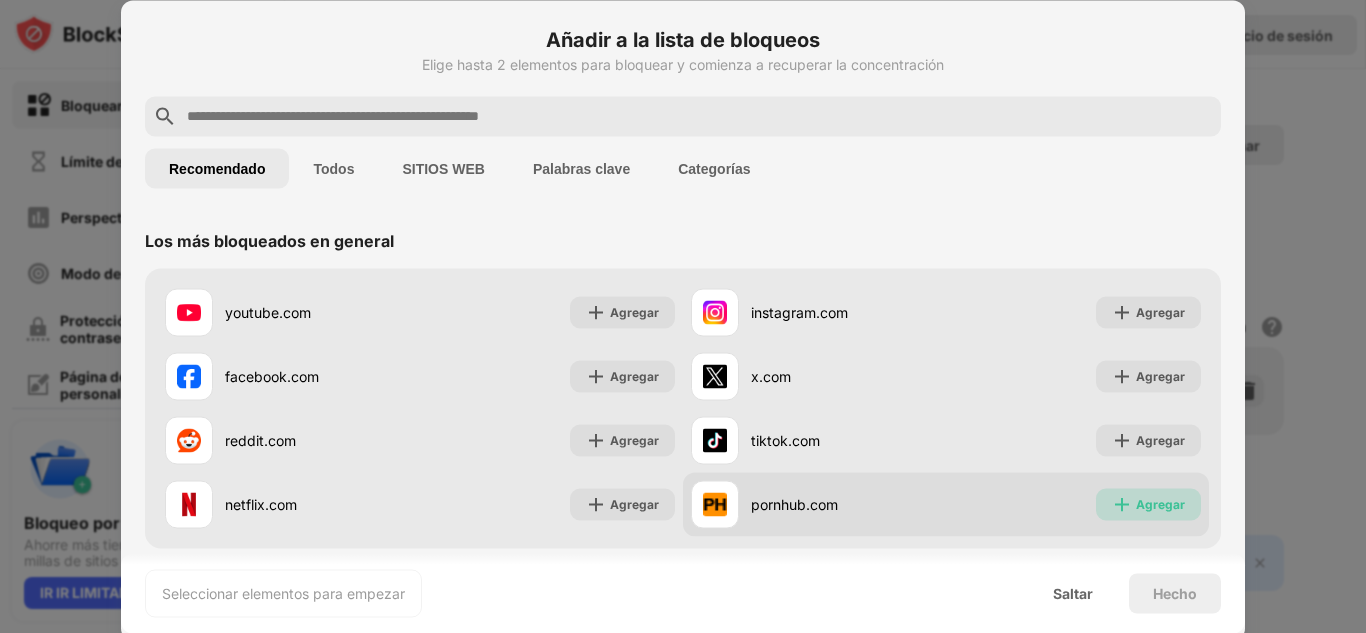 click on "Agregar" at bounding box center [1148, 504] 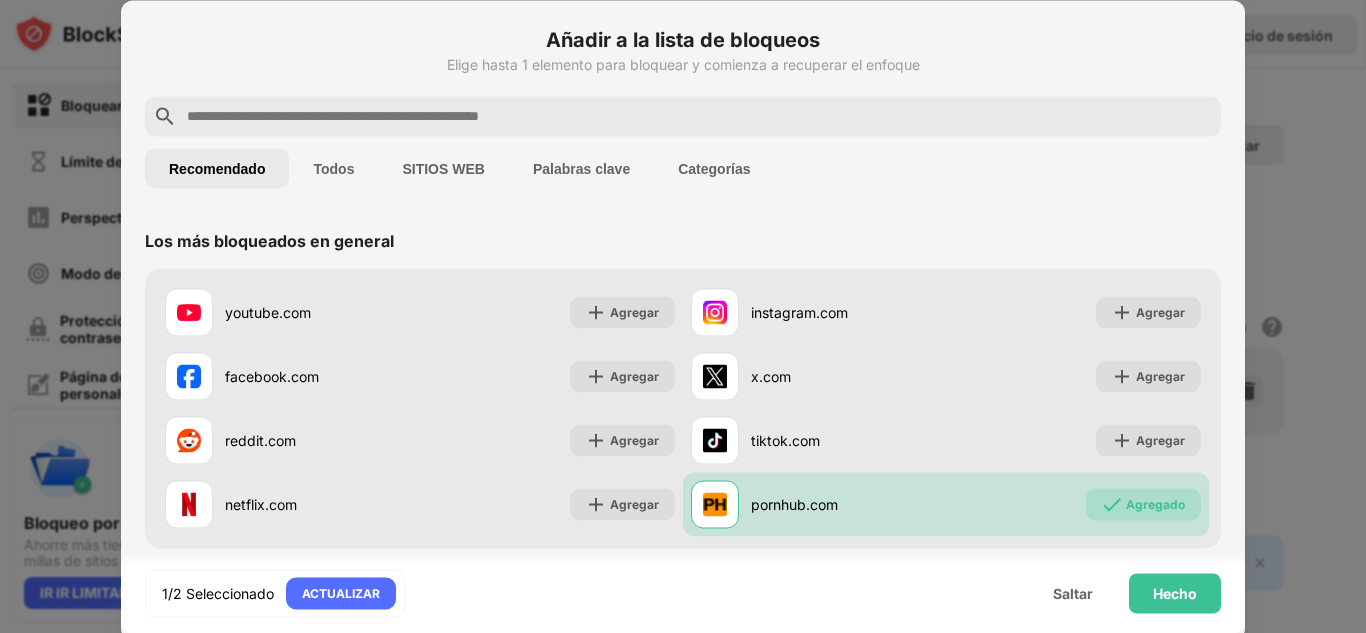 click at bounding box center [699, 116] 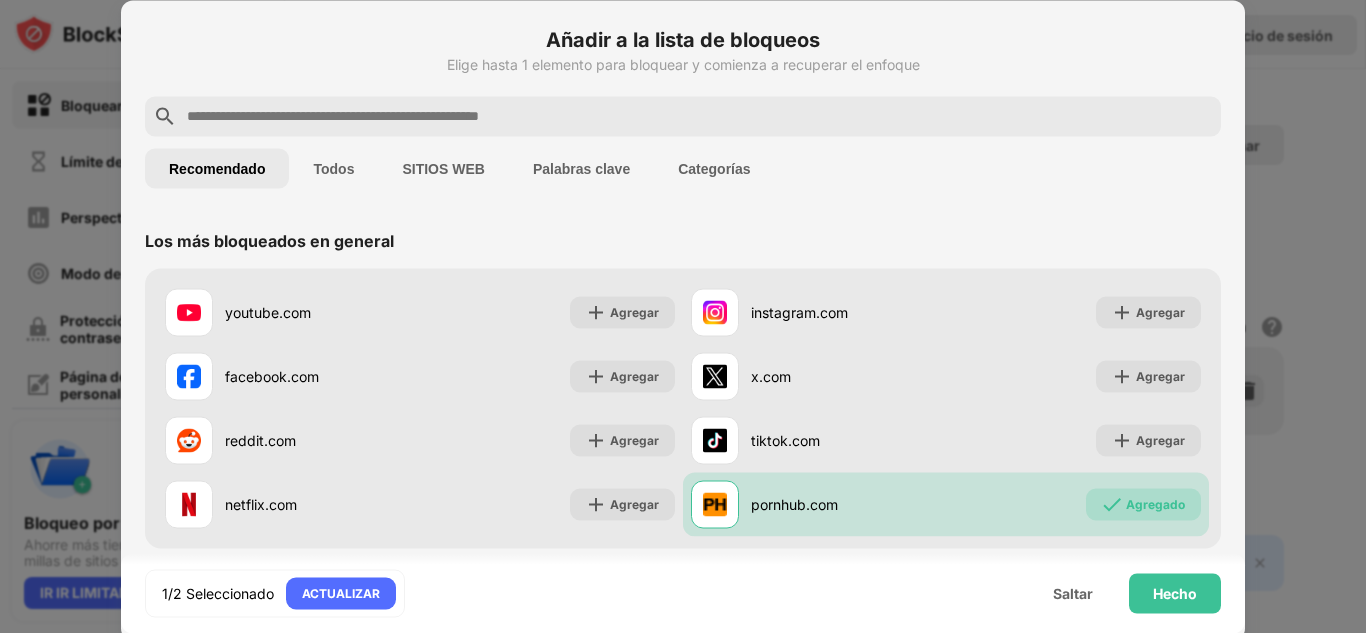 click at bounding box center (699, 116) 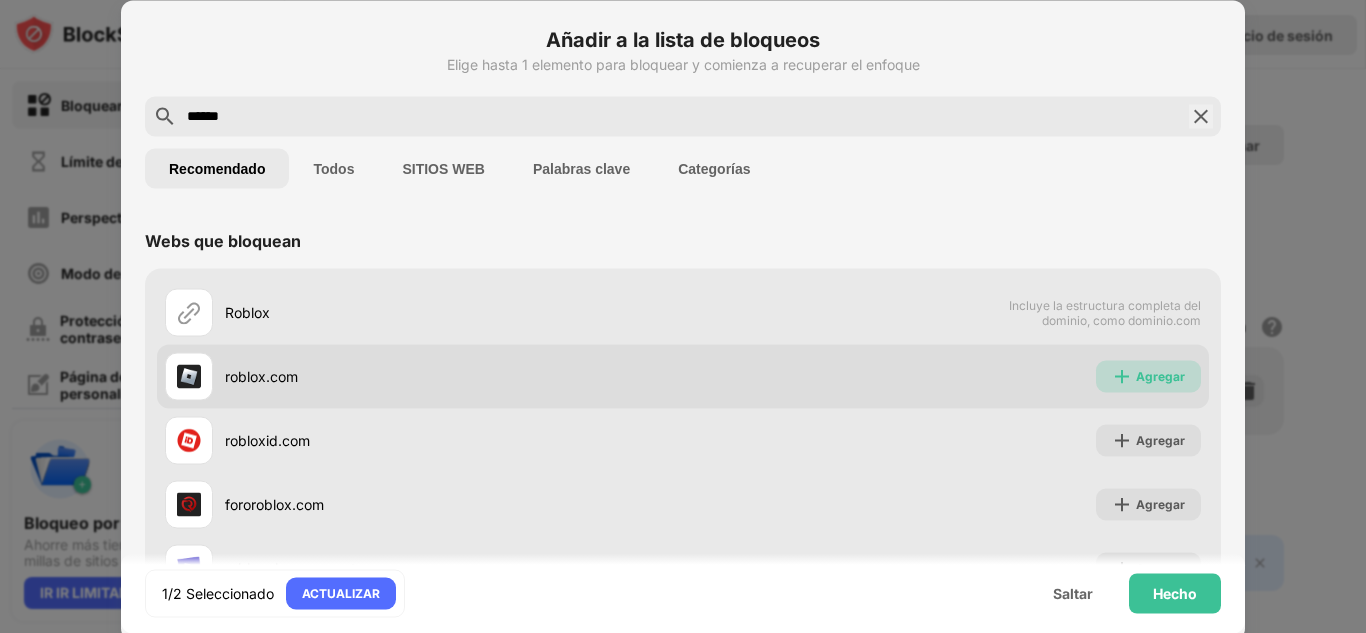 click on "Agregar" at bounding box center [1160, 375] 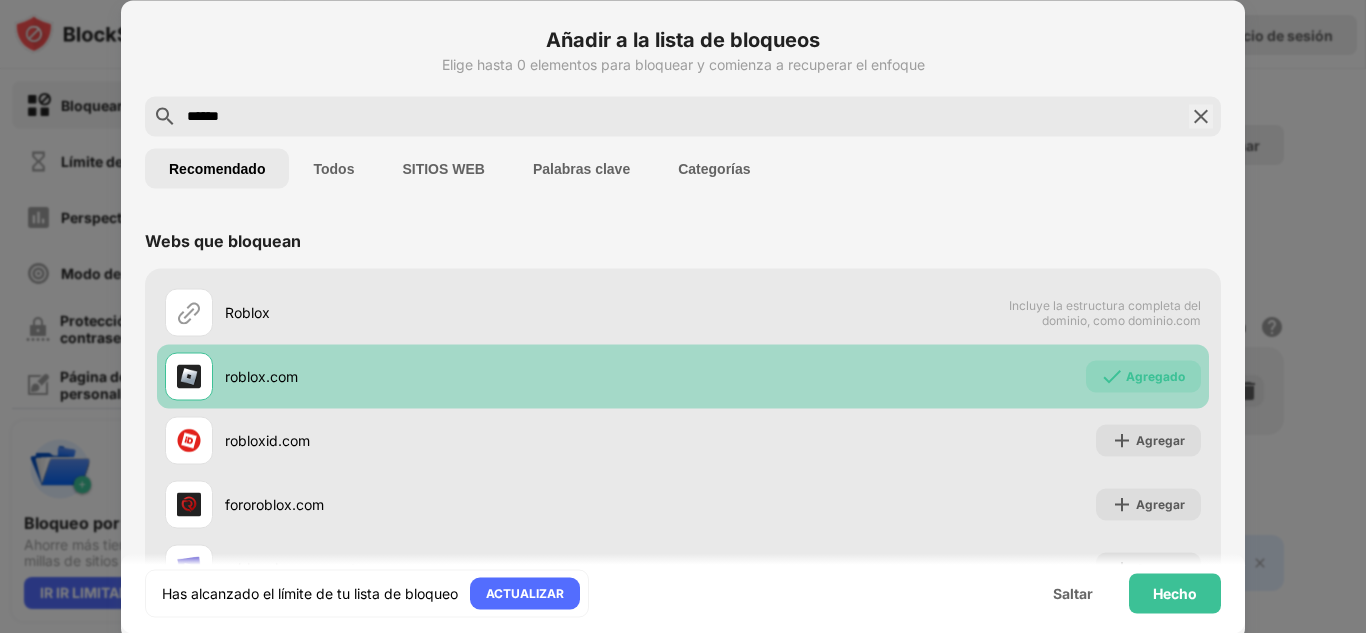 click on "SITIOS WEB" at bounding box center (333, 168) 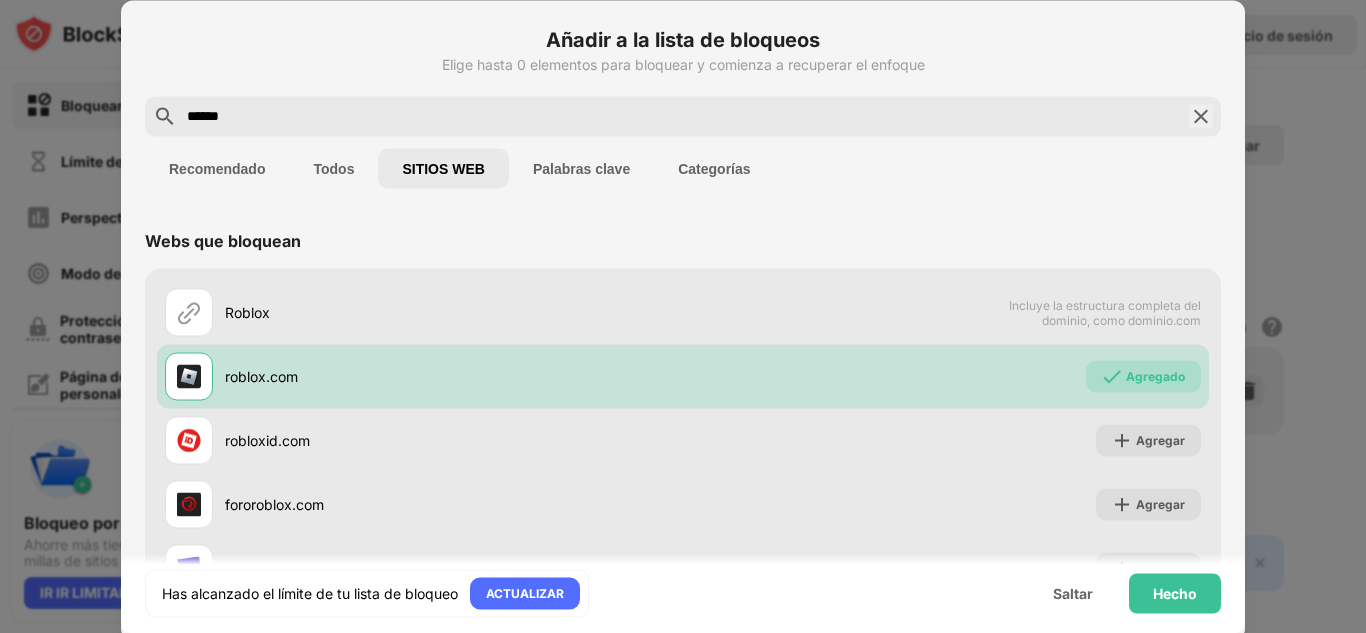click on "Recomendado" at bounding box center (217, 168) 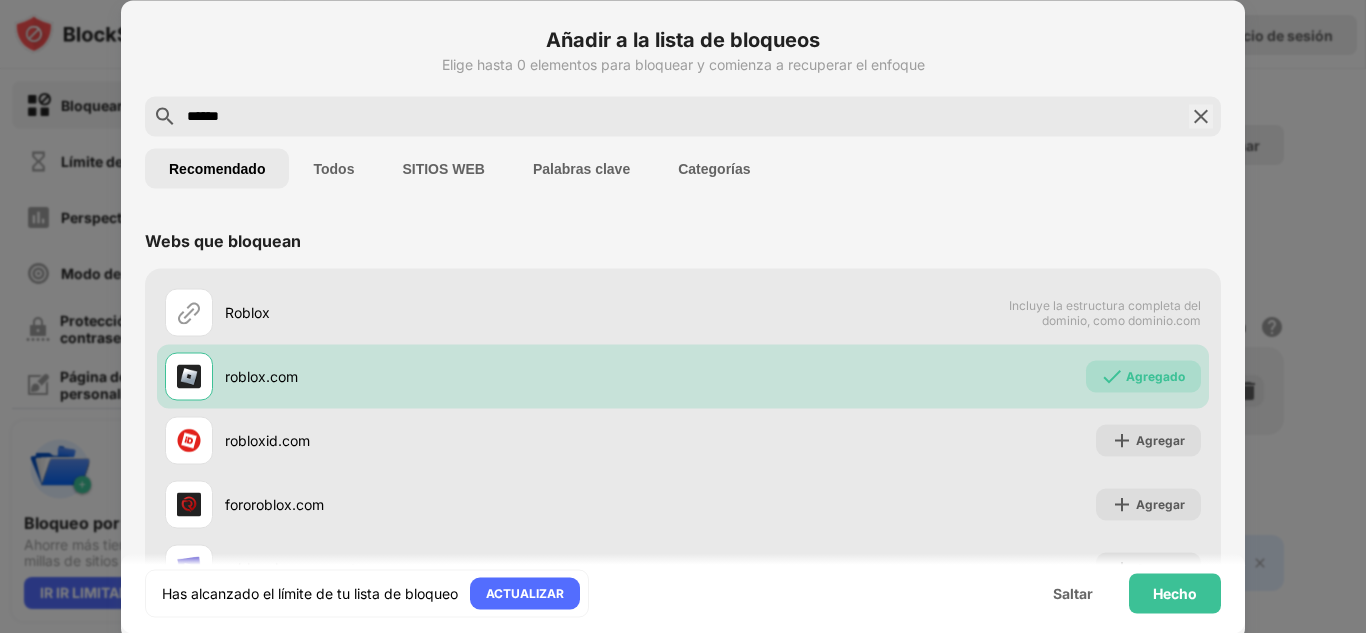 click on "******" at bounding box center (683, 116) 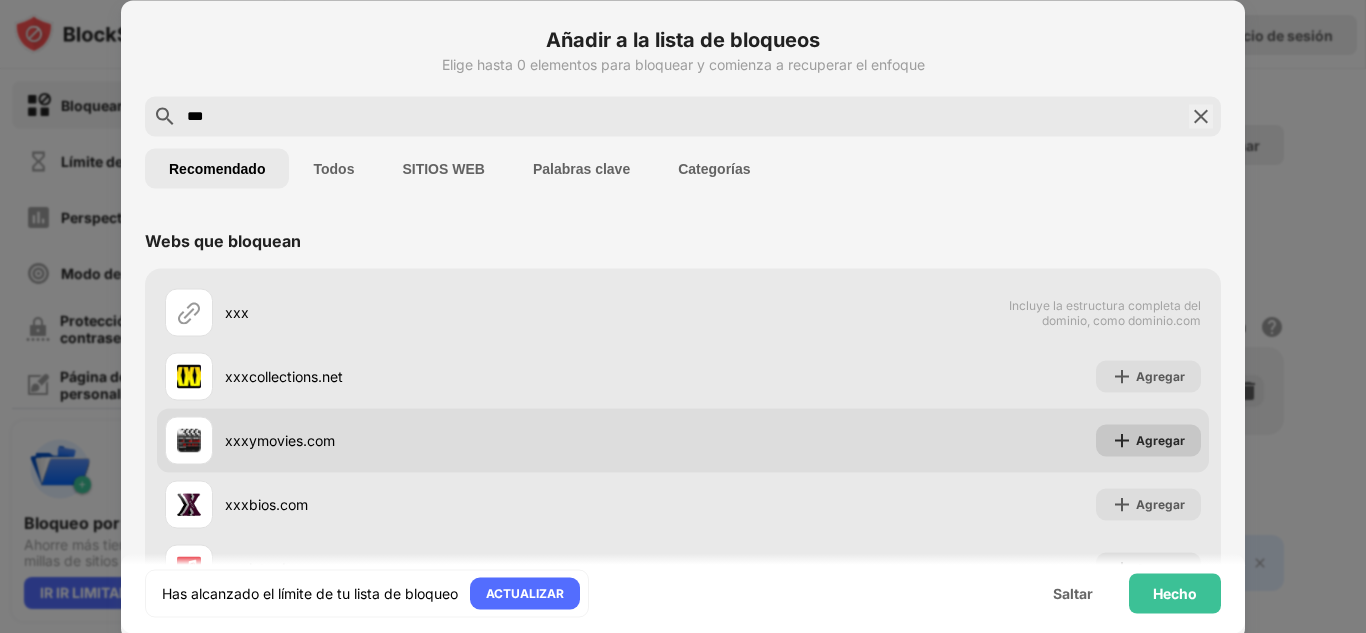 type on "***" 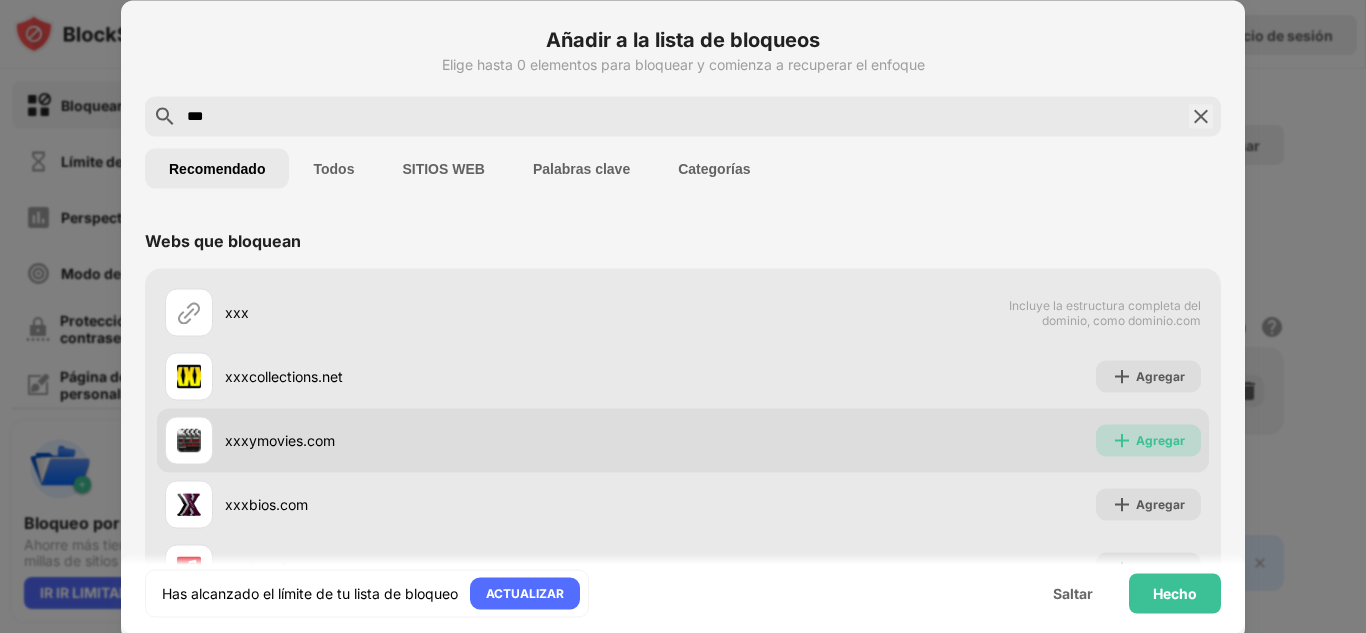 click on "Agregar" at bounding box center (1160, 439) 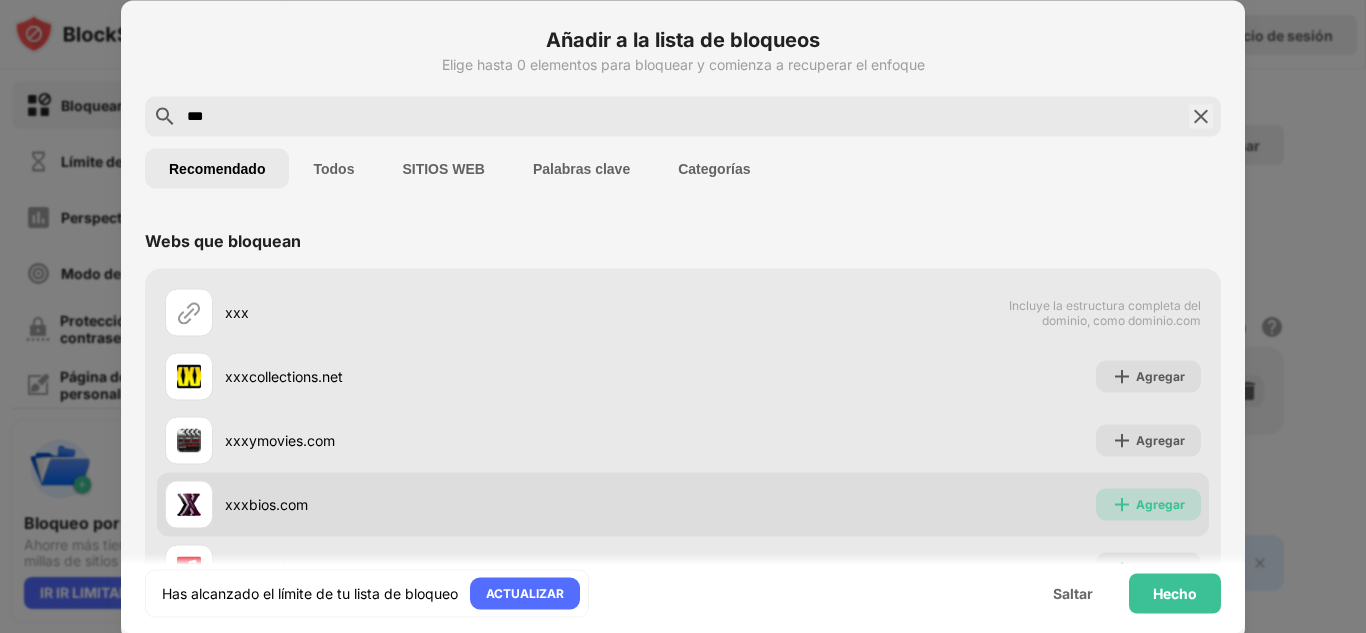 click on "Agregar" at bounding box center [1160, 503] 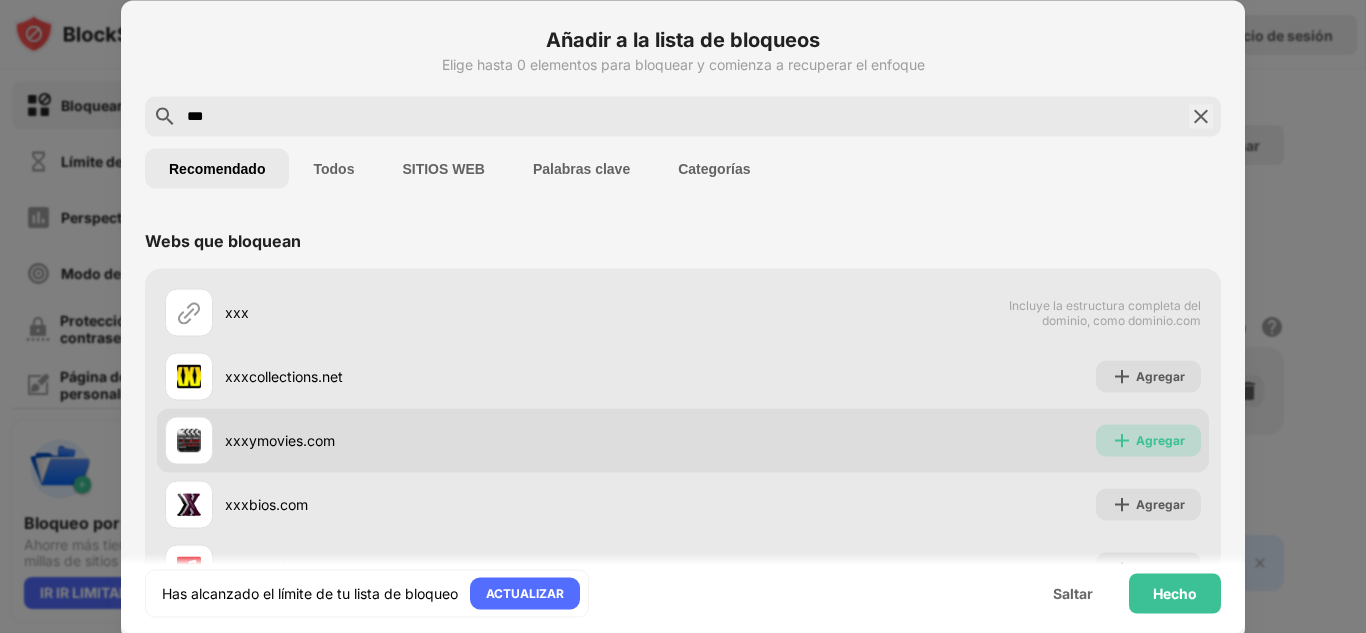 click on "Agregar" at bounding box center [1160, 439] 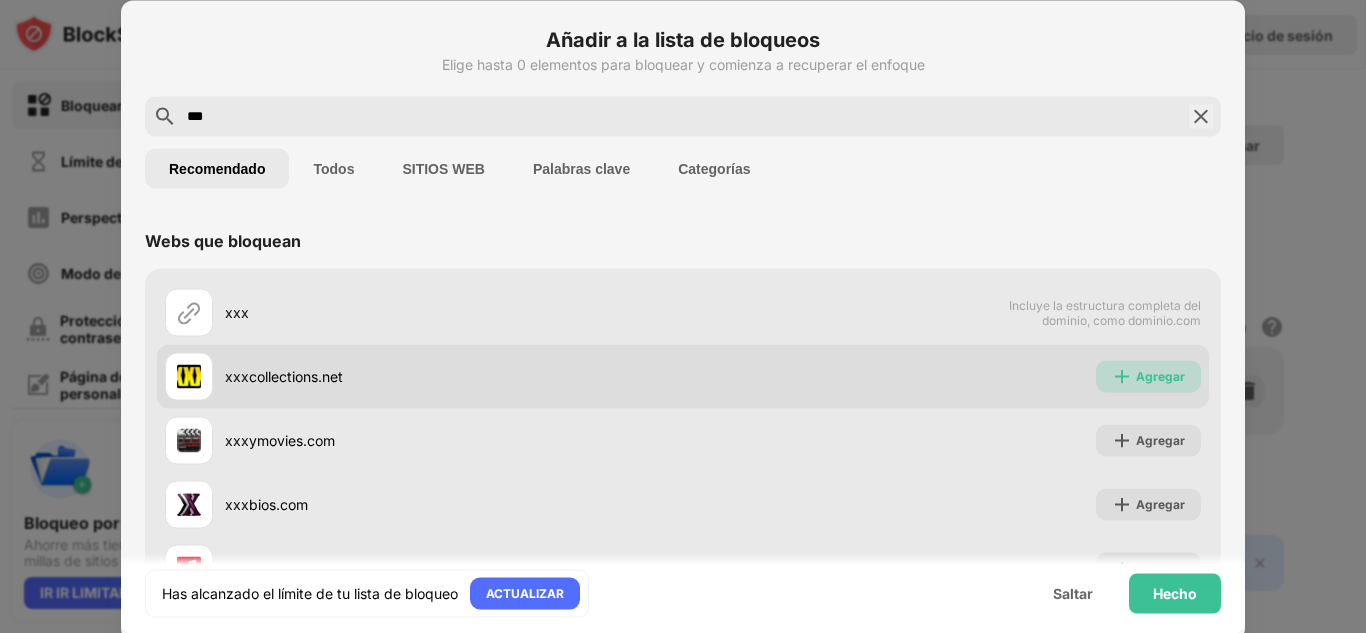 click on "Agregar" at bounding box center [1160, 375] 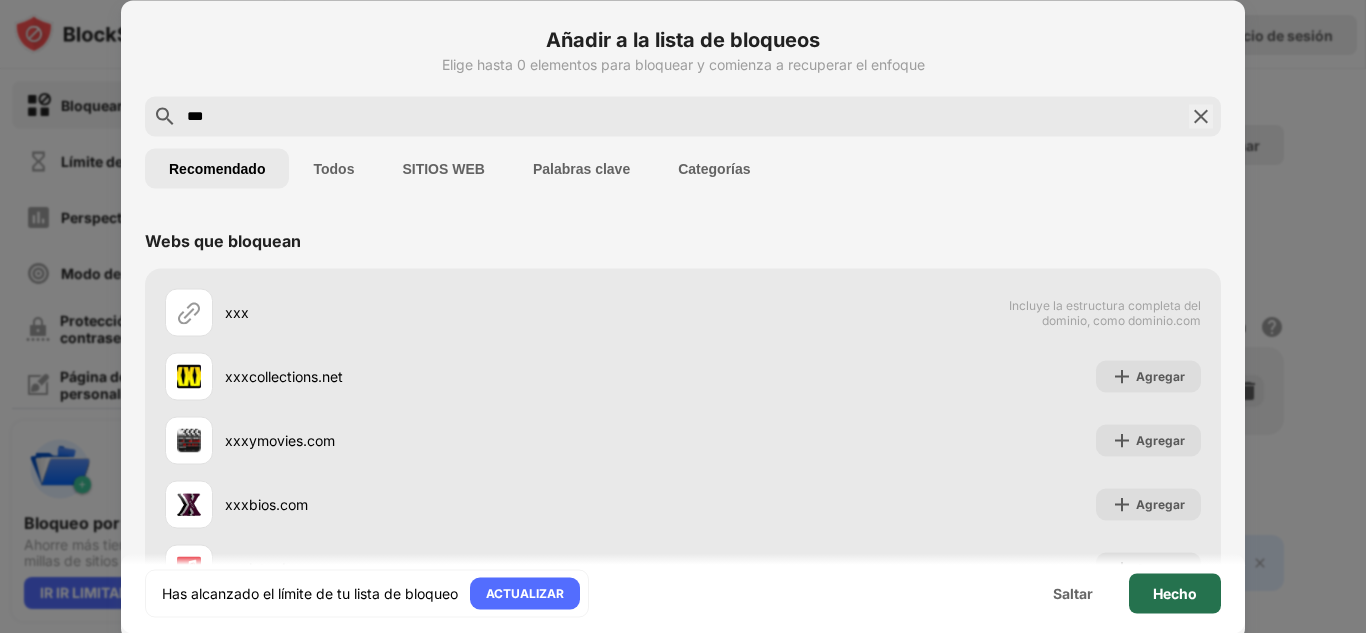 click on "Hecho" at bounding box center [1175, 592] 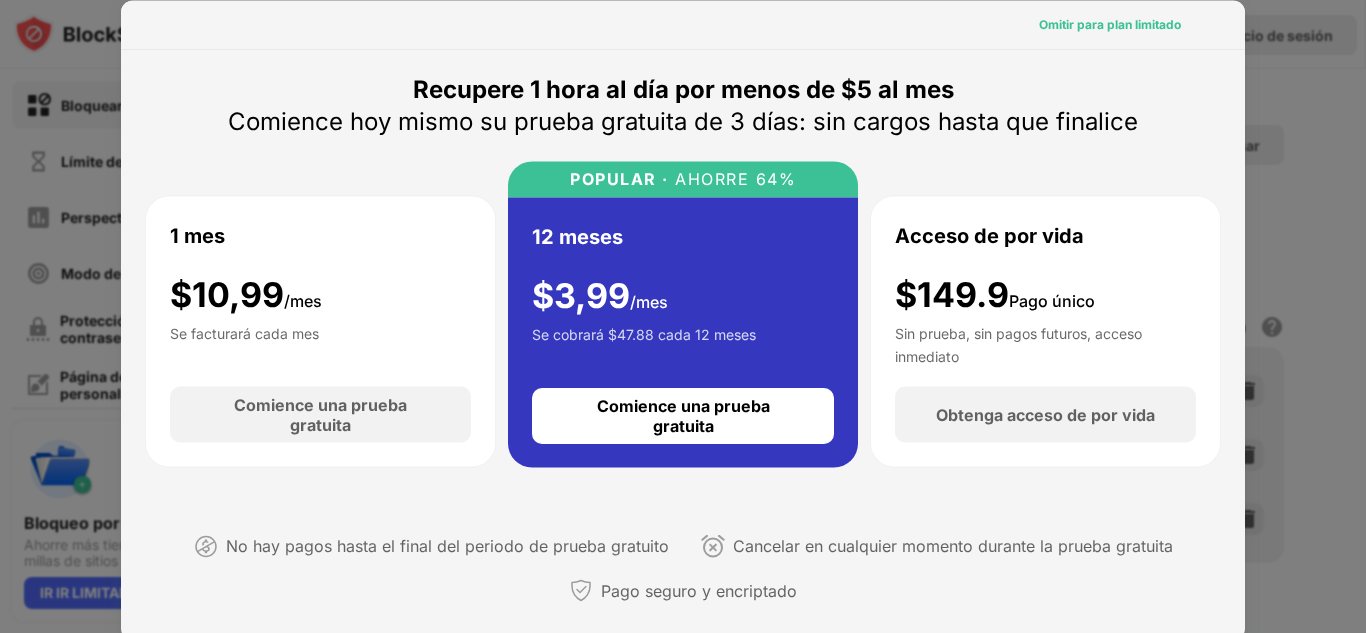 click on "Omitir para plan limitado" at bounding box center [1110, 23] 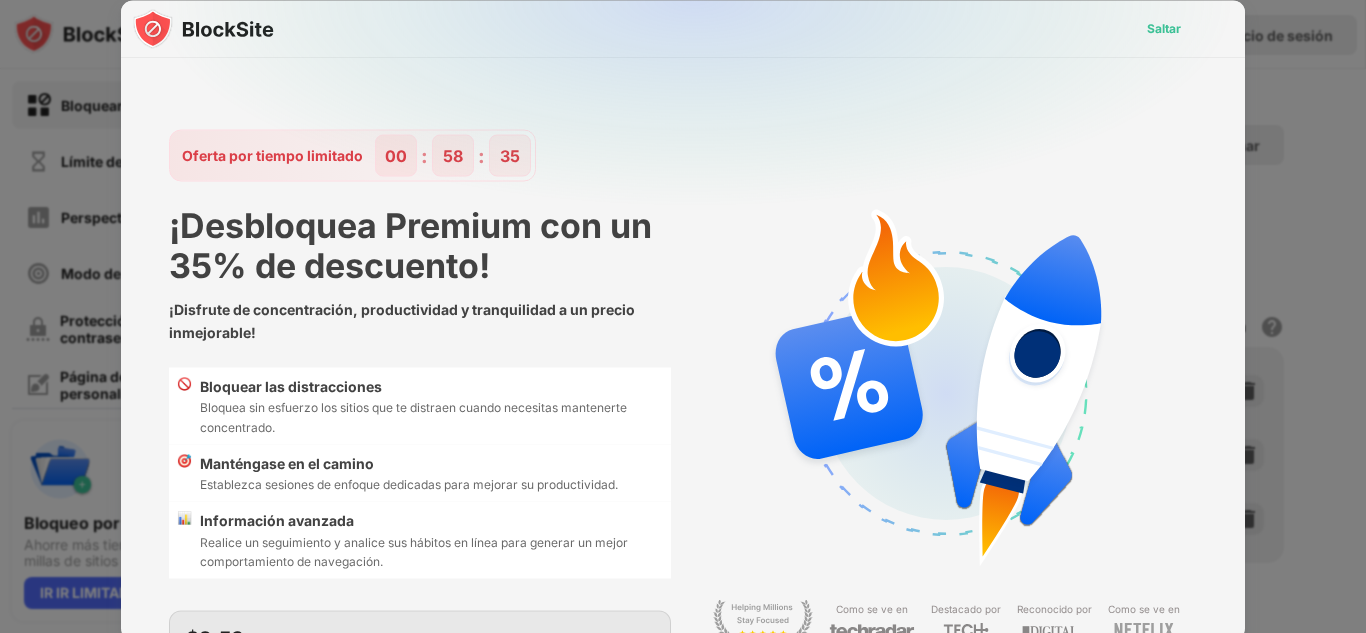 click on "Saltar" at bounding box center [1164, 28] 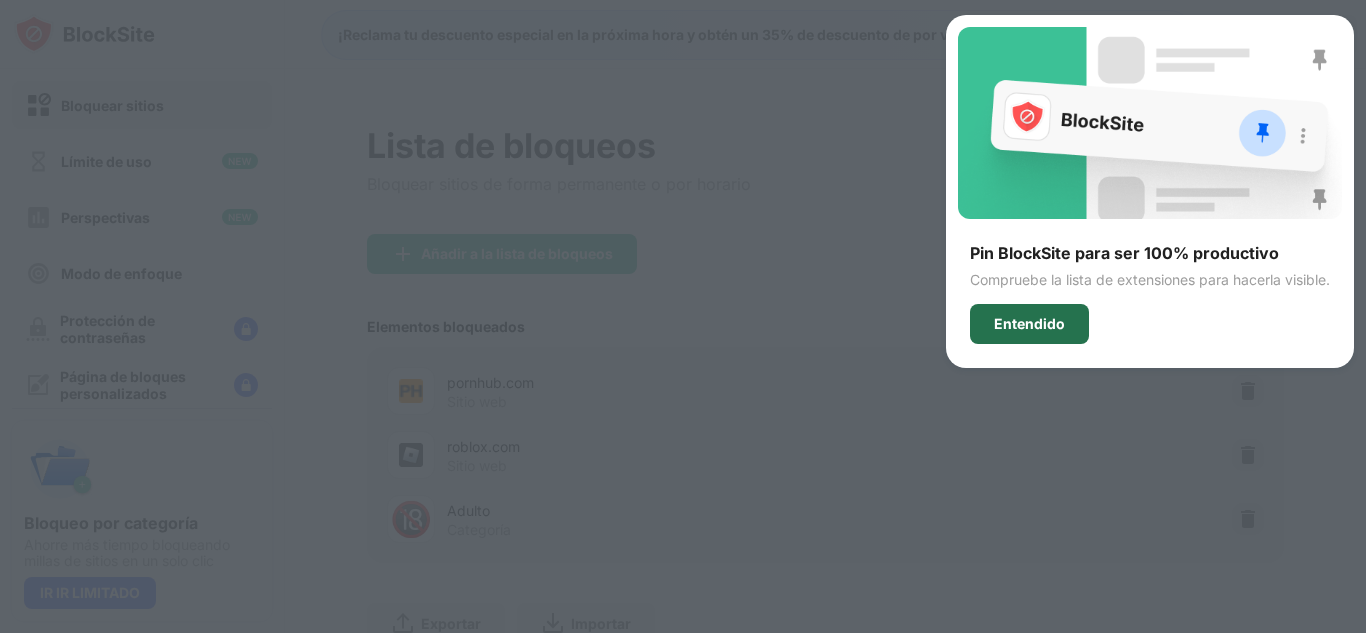click on "Entendido" at bounding box center [1029, 323] 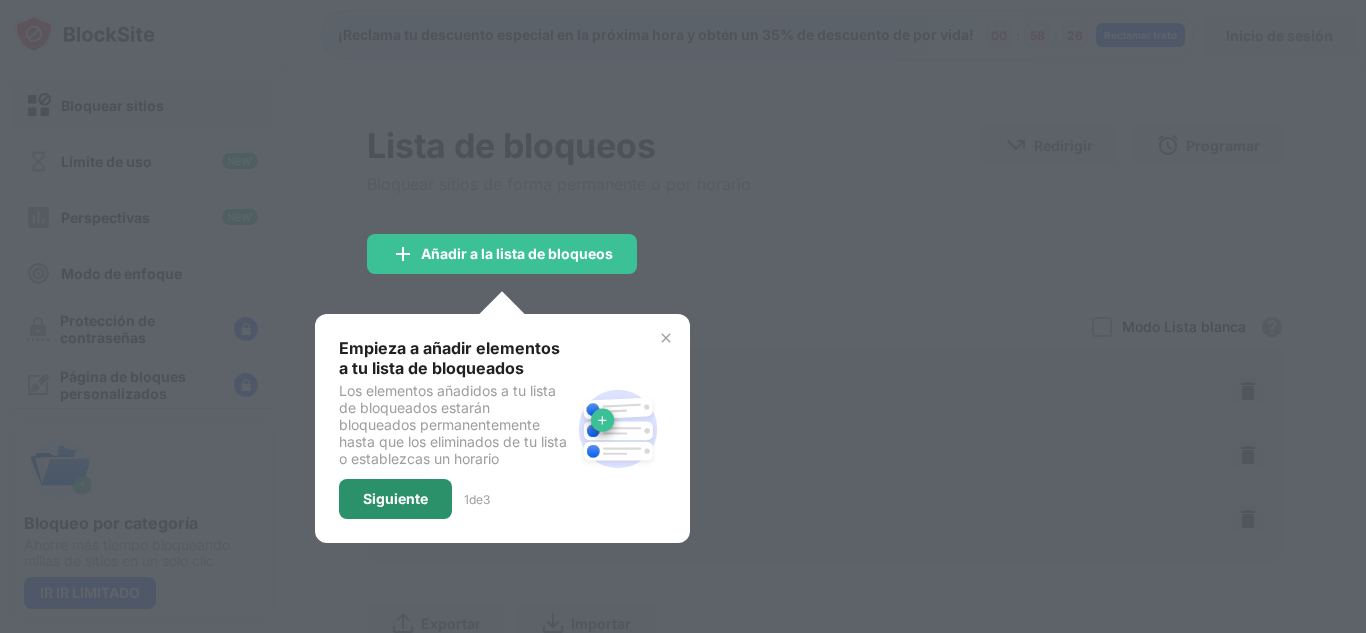 click on "Siguiente" at bounding box center [395, 498] 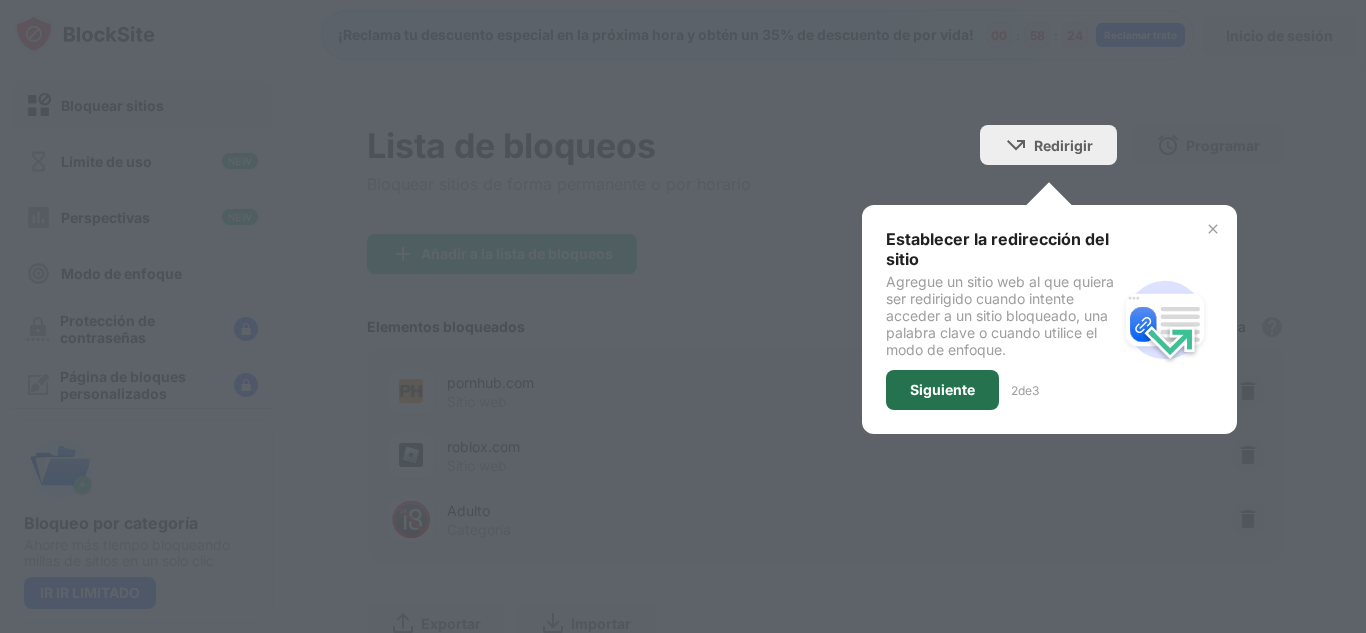 click on "Siguiente" at bounding box center [942, 389] 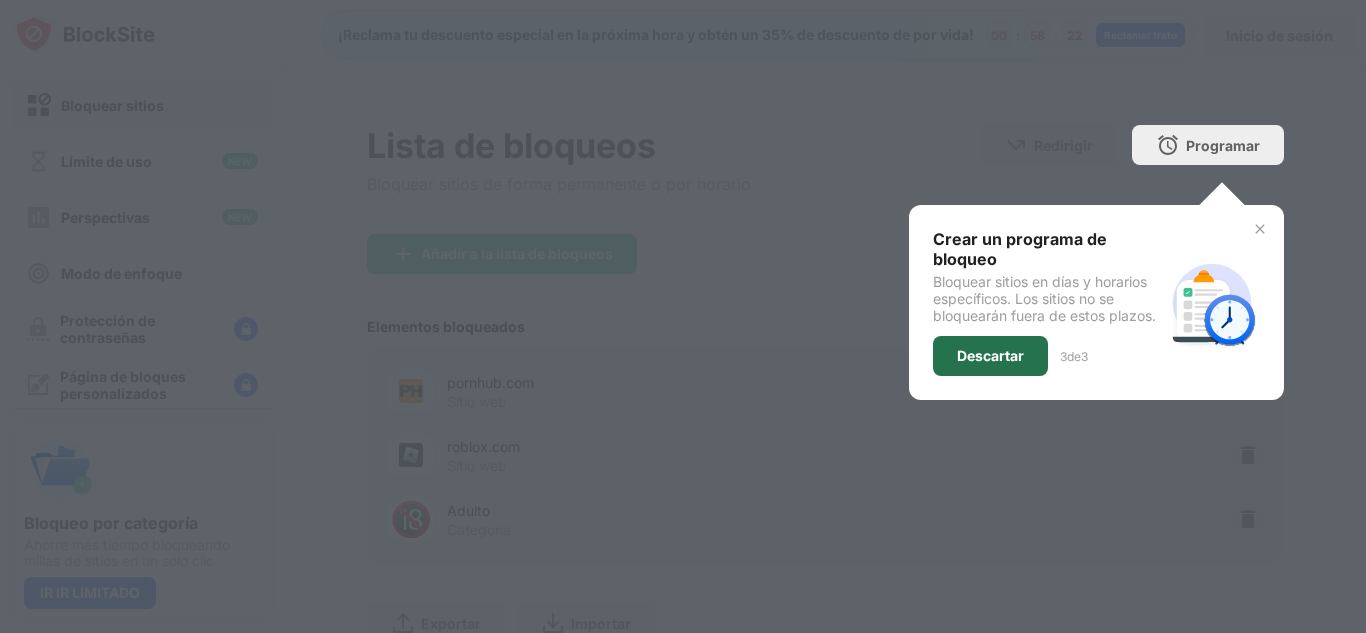 click on "Descartar" at bounding box center [990, 355] 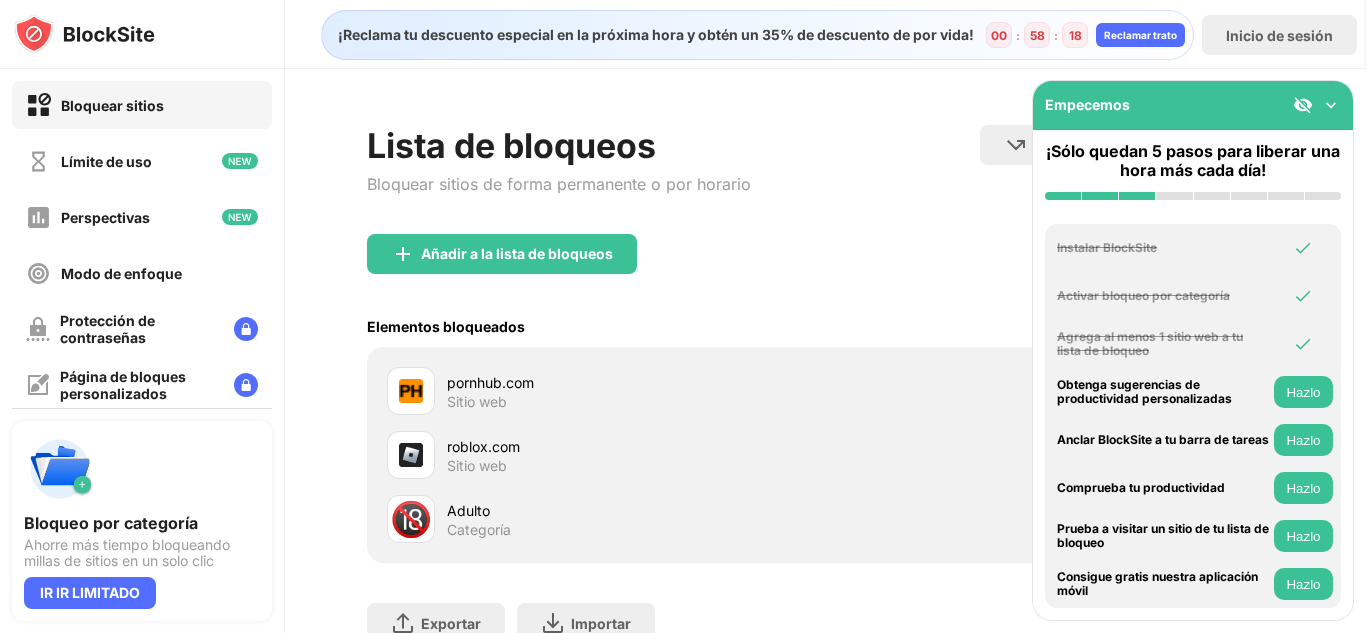 click at bounding box center (1331, 105) 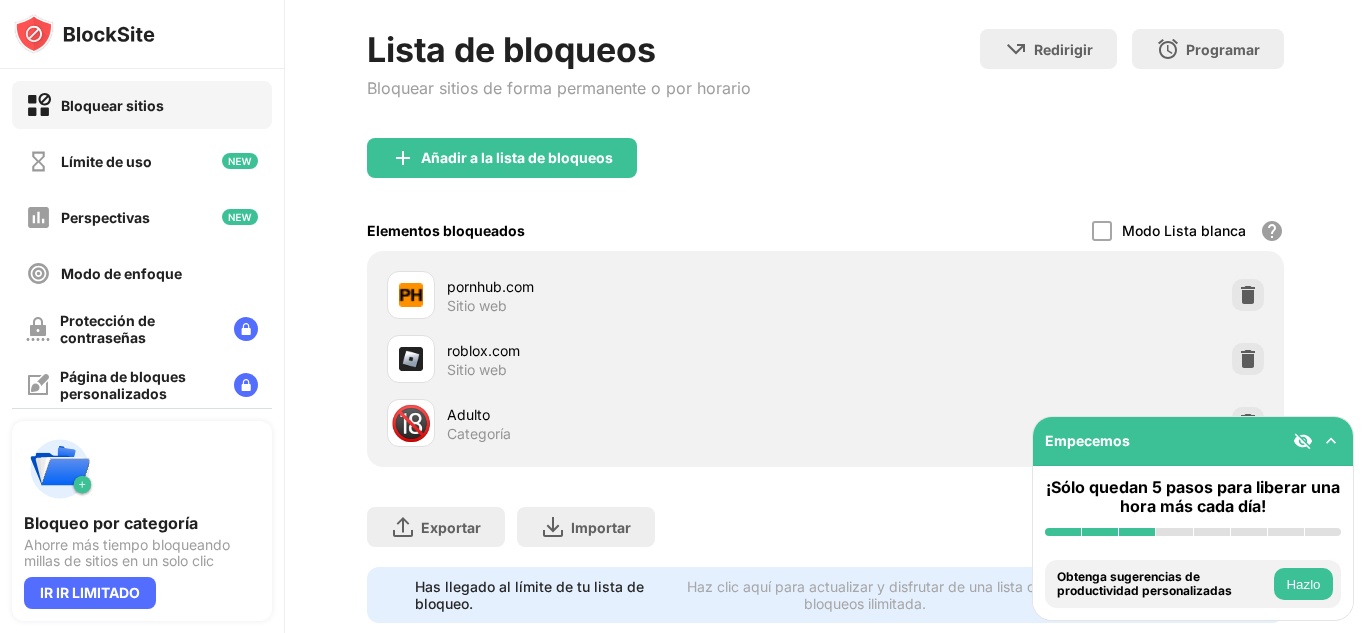 scroll, scrollTop: 0, scrollLeft: 0, axis: both 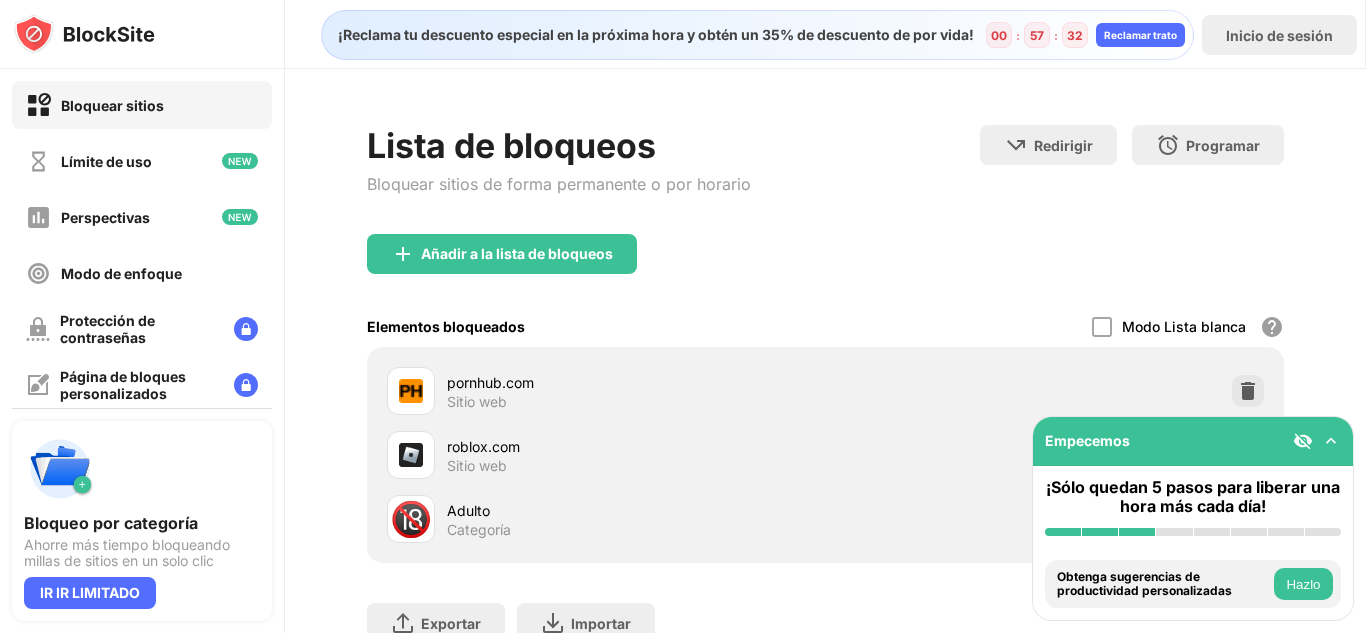 click at bounding box center (1331, 441) 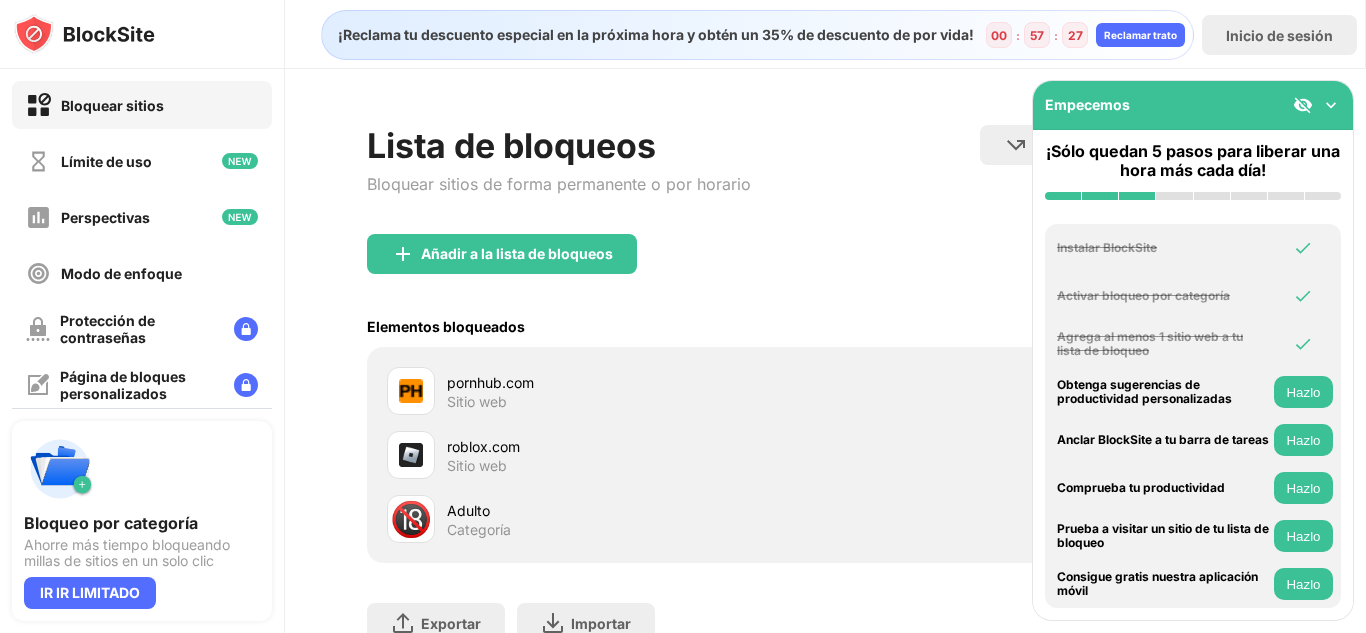 click at bounding box center [1331, 105] 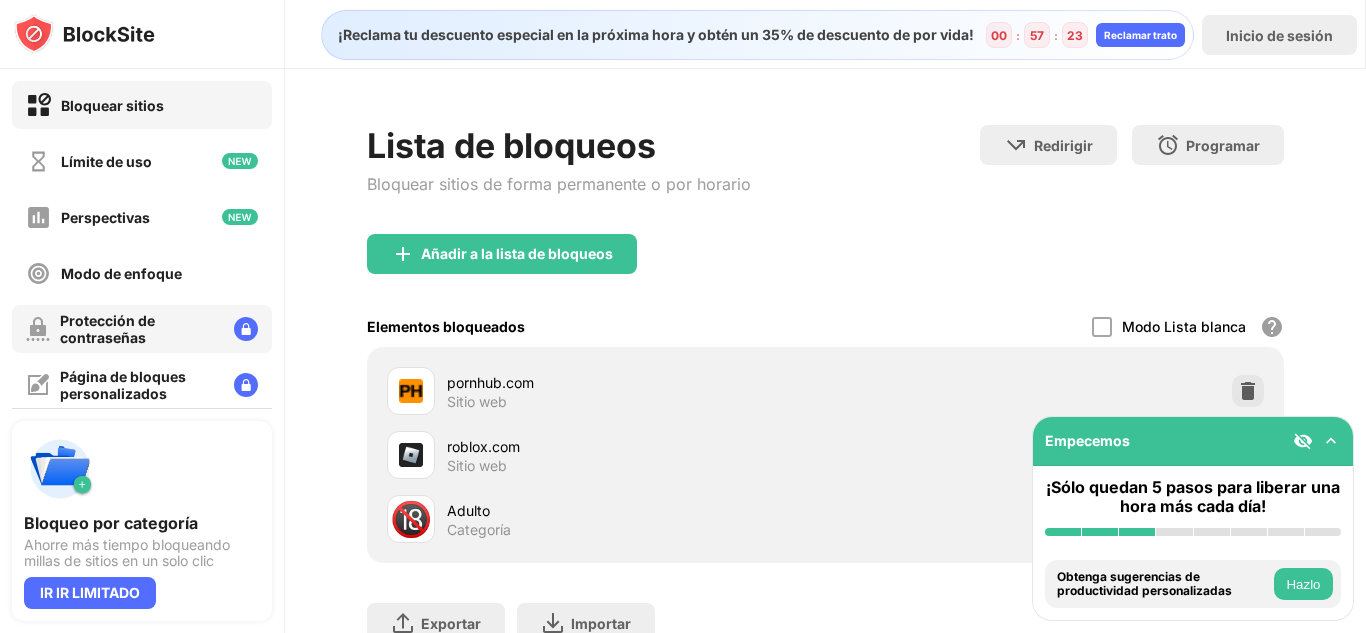 click on "Protección de contraseñas" at bounding box center (139, 329) 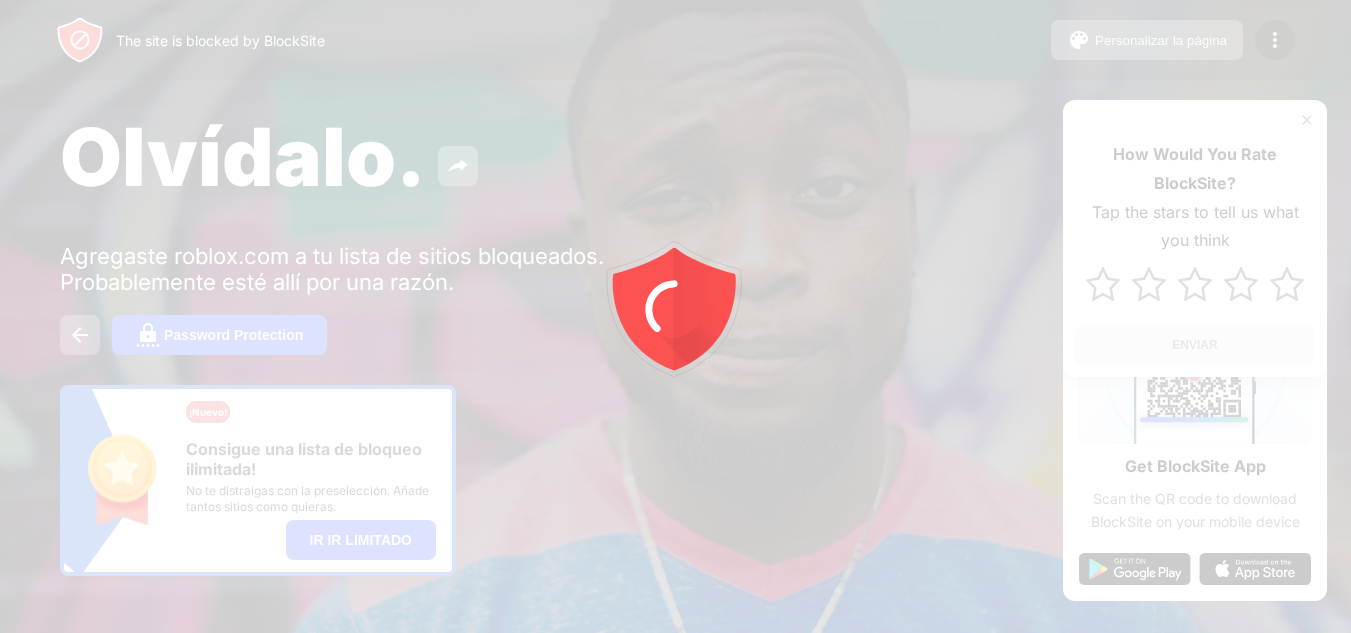 scroll, scrollTop: 0, scrollLeft: 0, axis: both 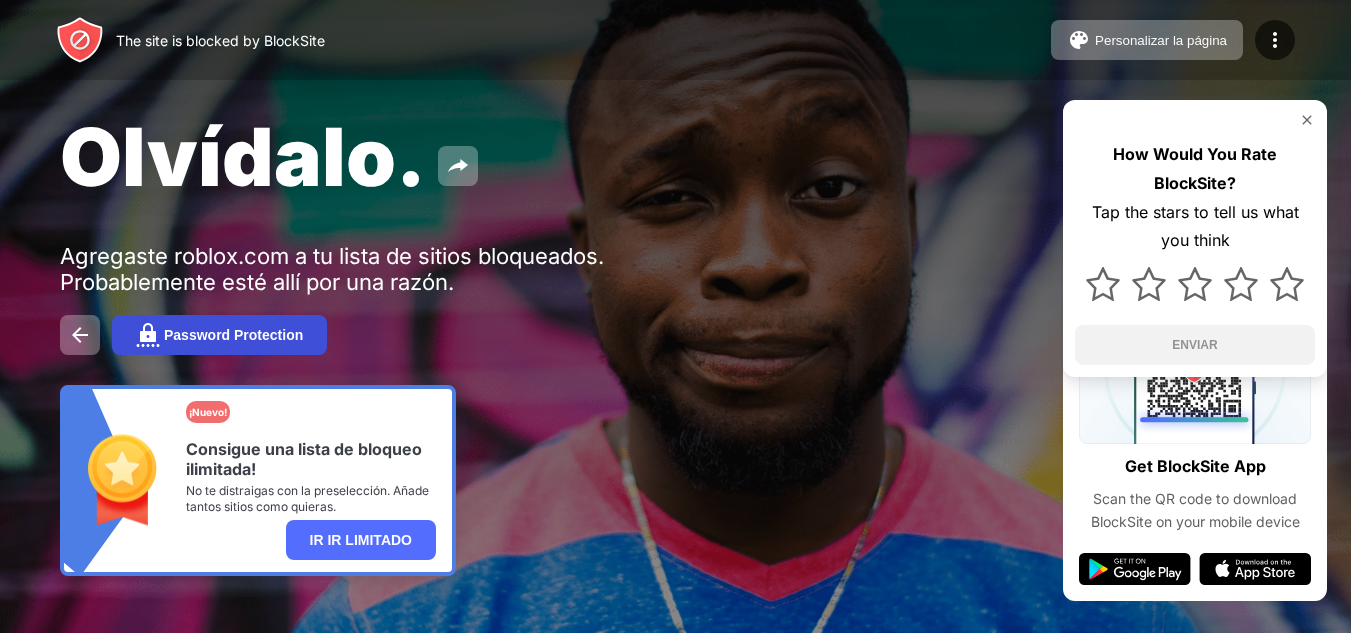 click on "Password Protection" at bounding box center [233, 335] 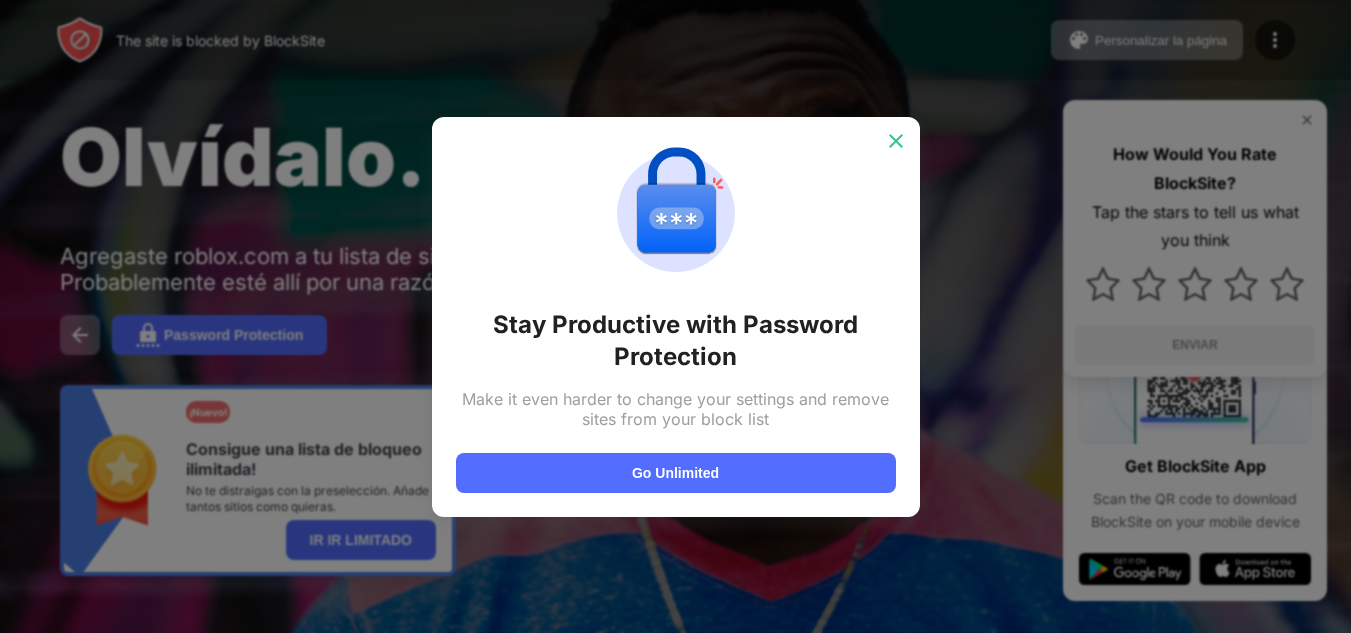 click at bounding box center (896, 141) 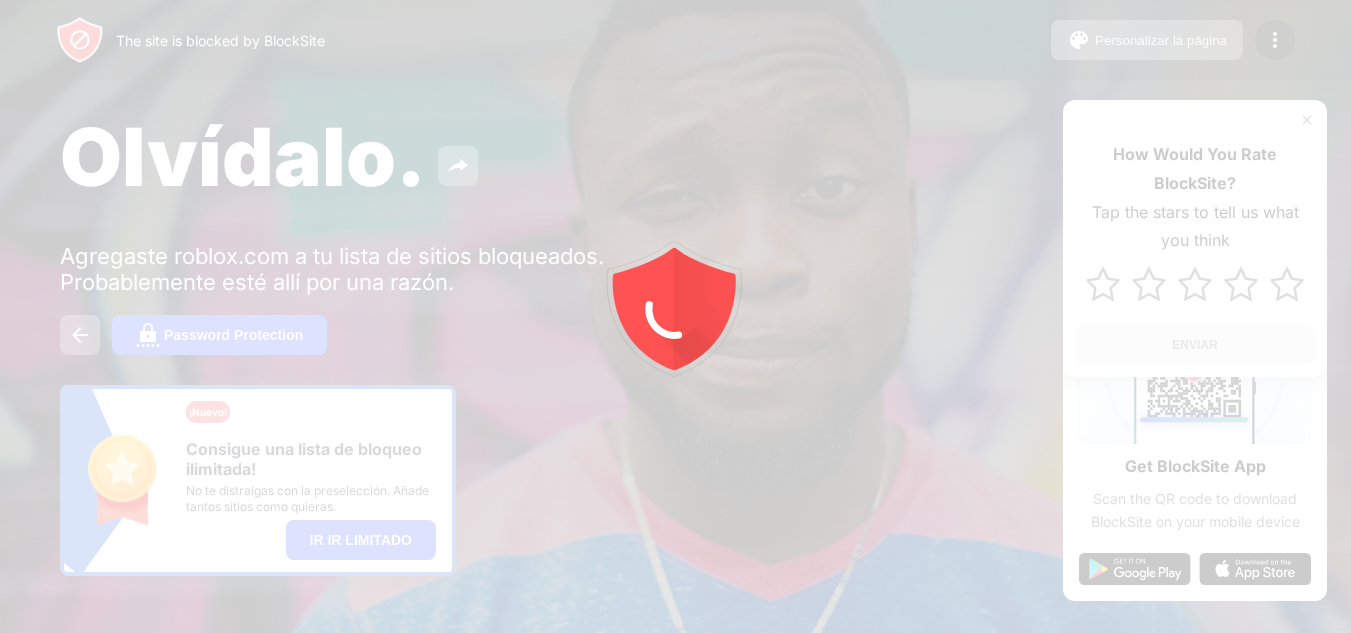 scroll, scrollTop: 0, scrollLeft: 0, axis: both 